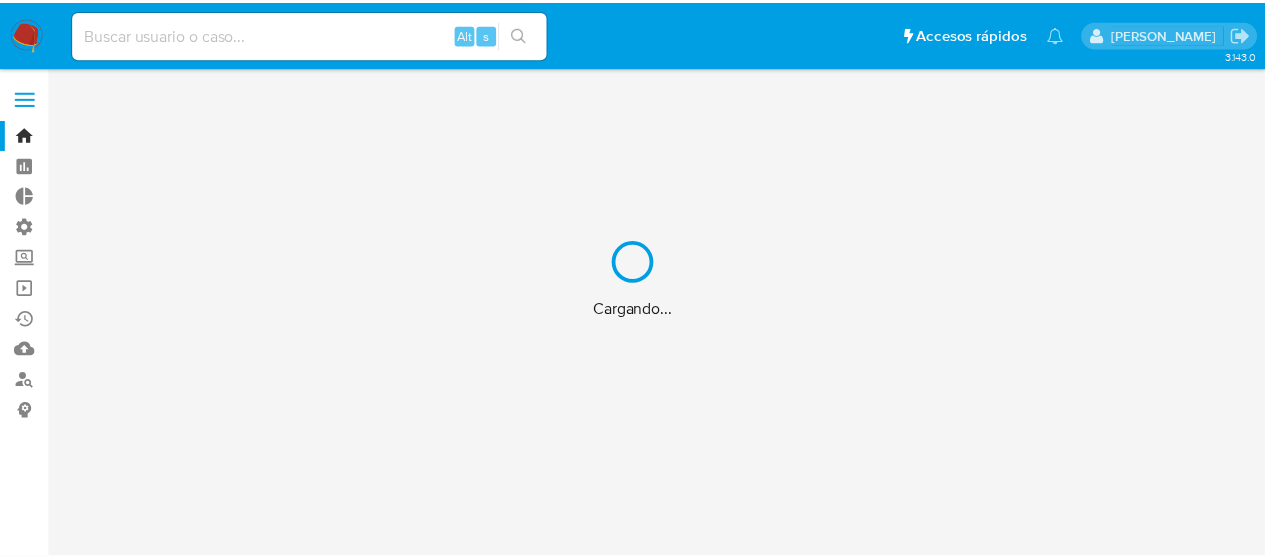 scroll, scrollTop: 0, scrollLeft: 0, axis: both 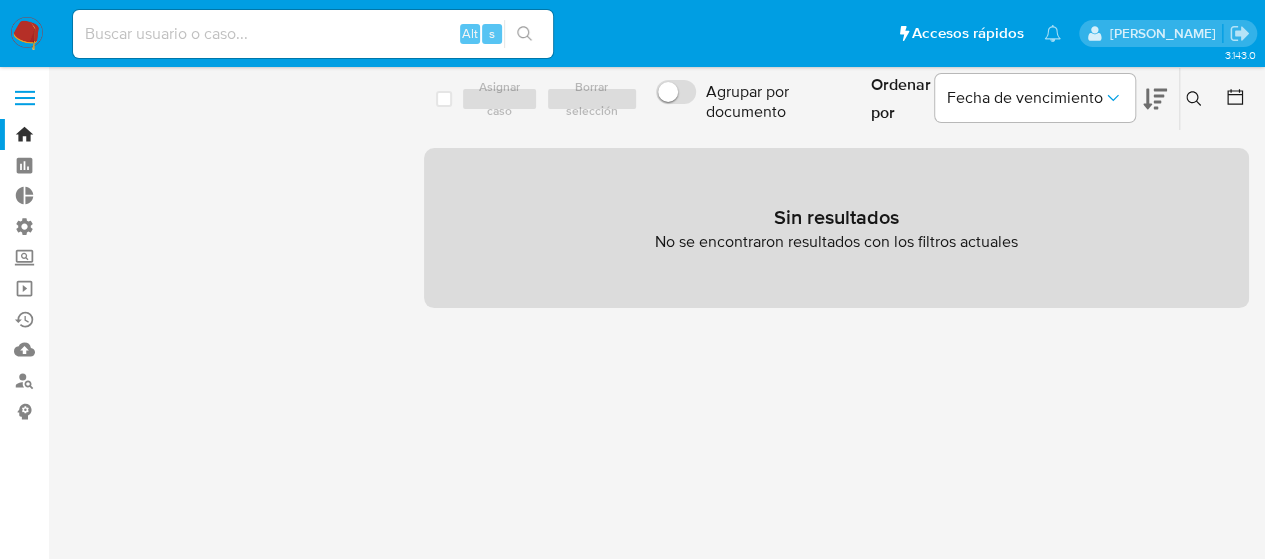 click at bounding box center (313, 34) 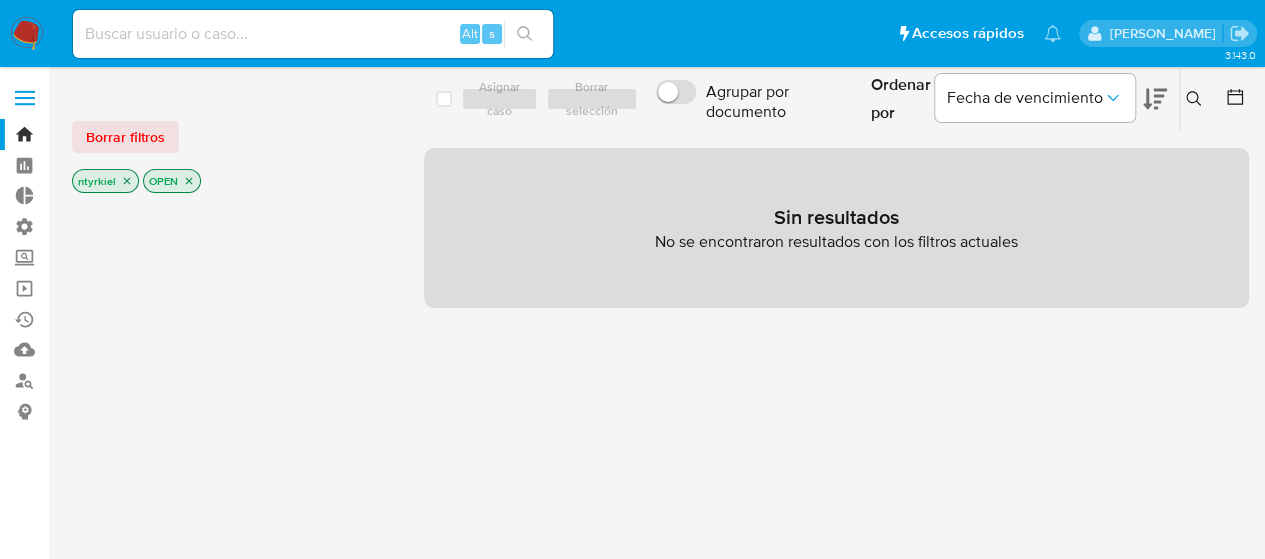 click at bounding box center [25, 98] 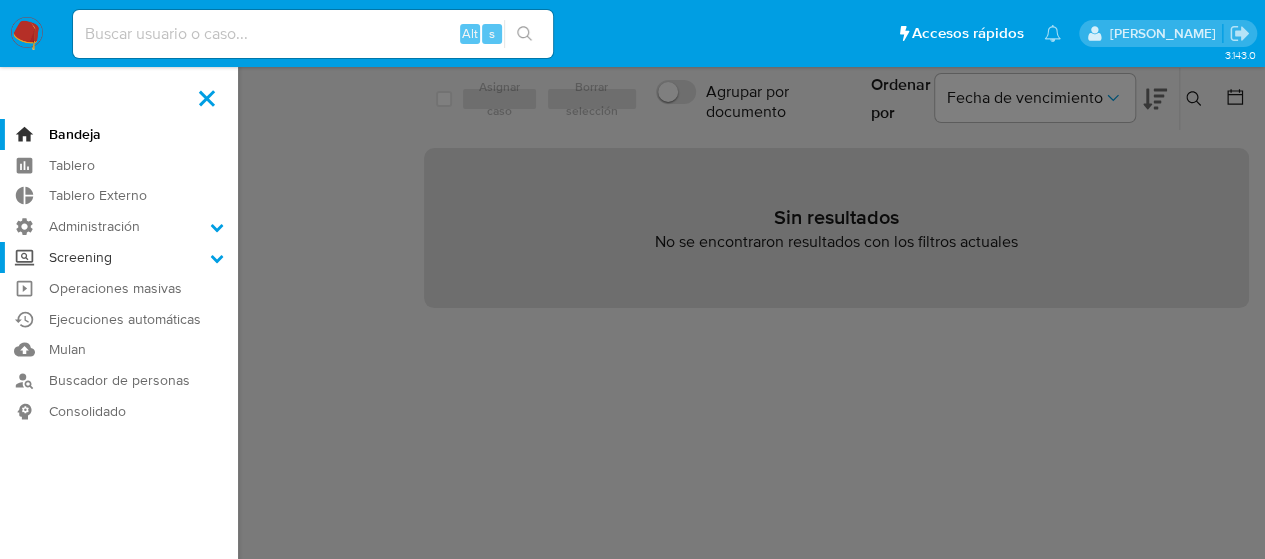 click on "Screening" at bounding box center (119, 257) 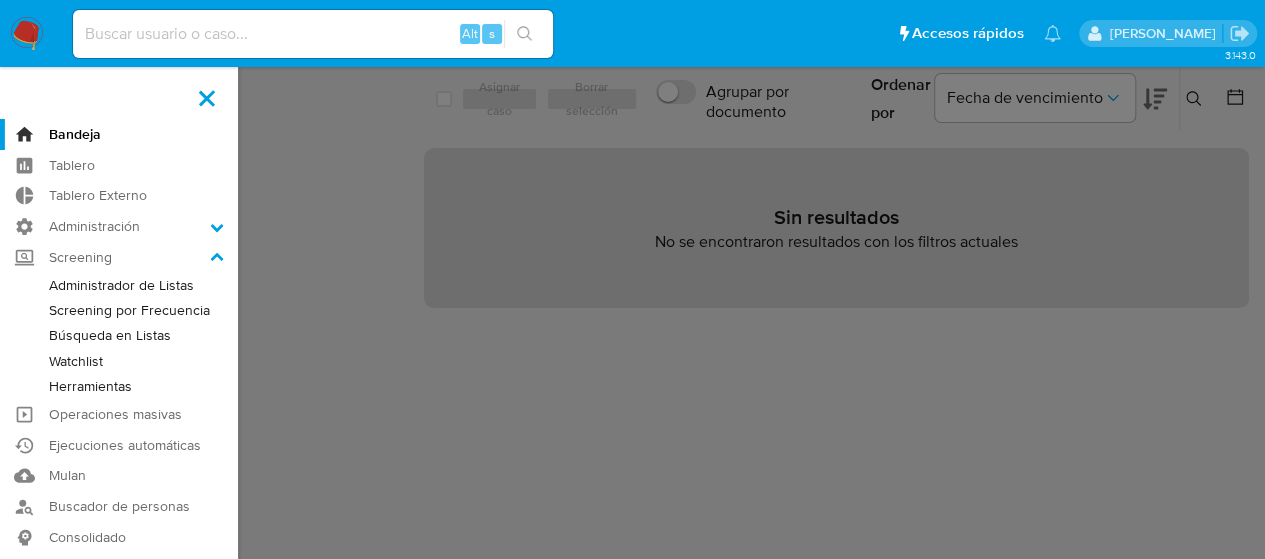 click on "Búsqueda en Listas" at bounding box center (119, 335) 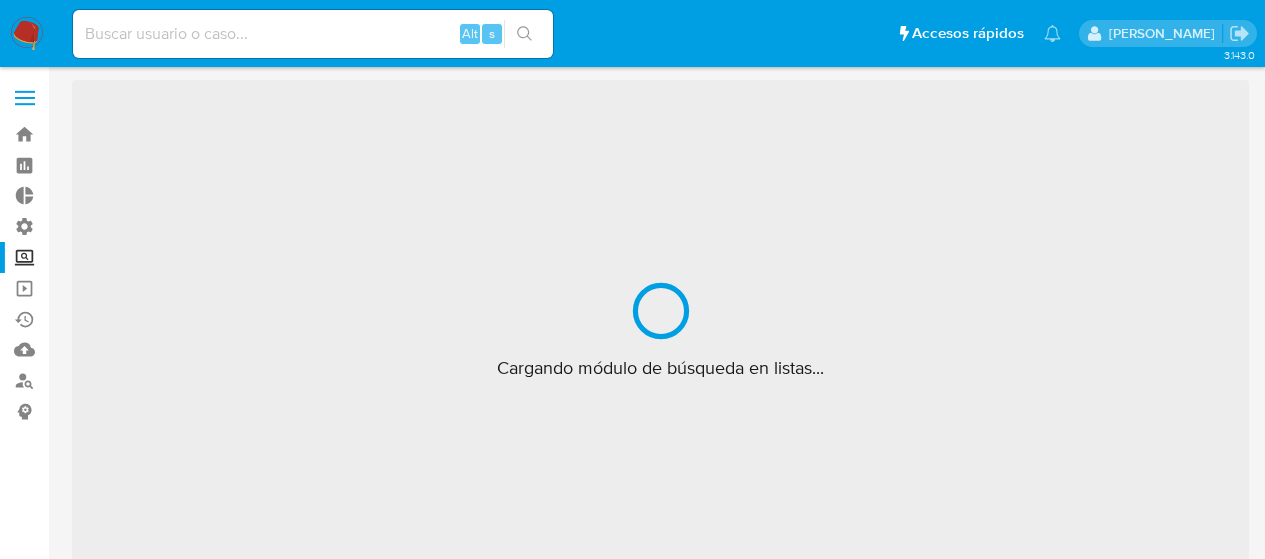 scroll, scrollTop: 0, scrollLeft: 0, axis: both 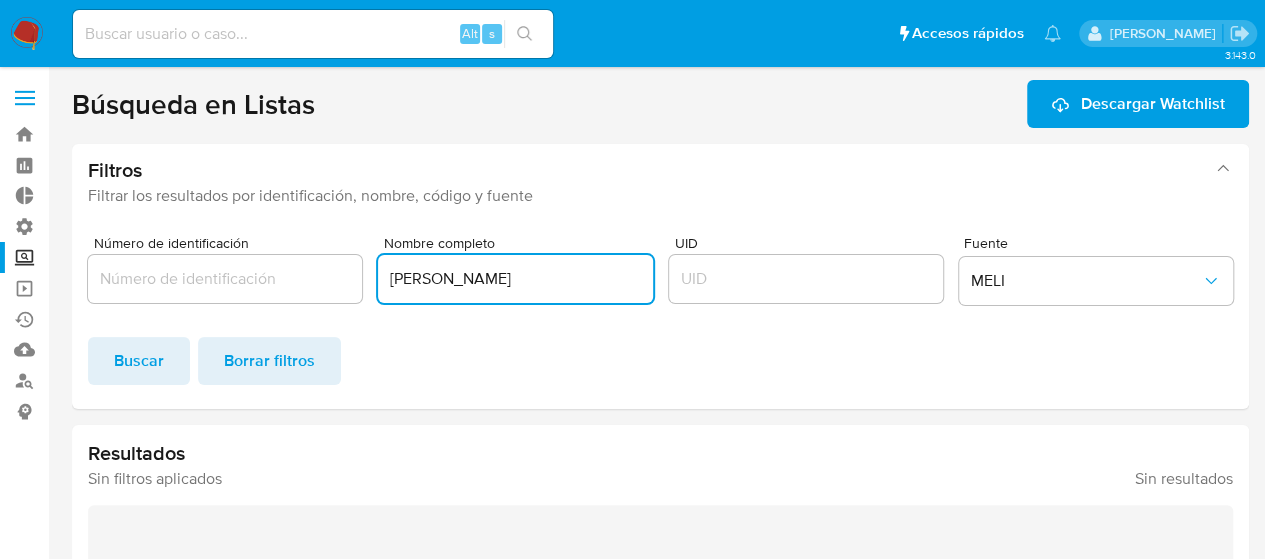 drag, startPoint x: 516, startPoint y: 290, endPoint x: 390, endPoint y: 274, distance: 127.01181 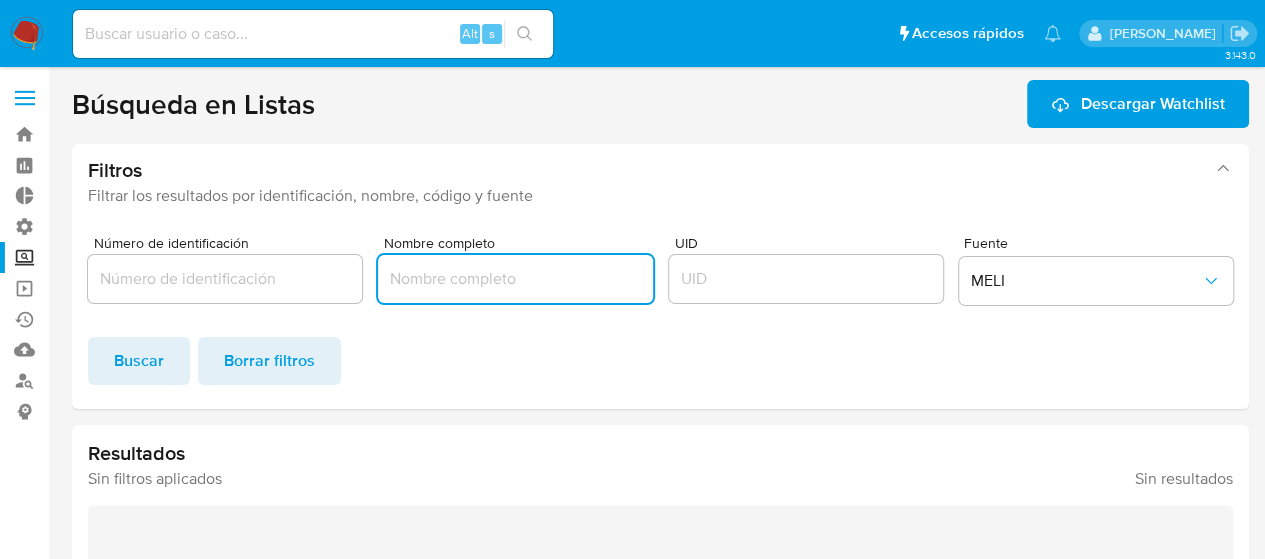 type 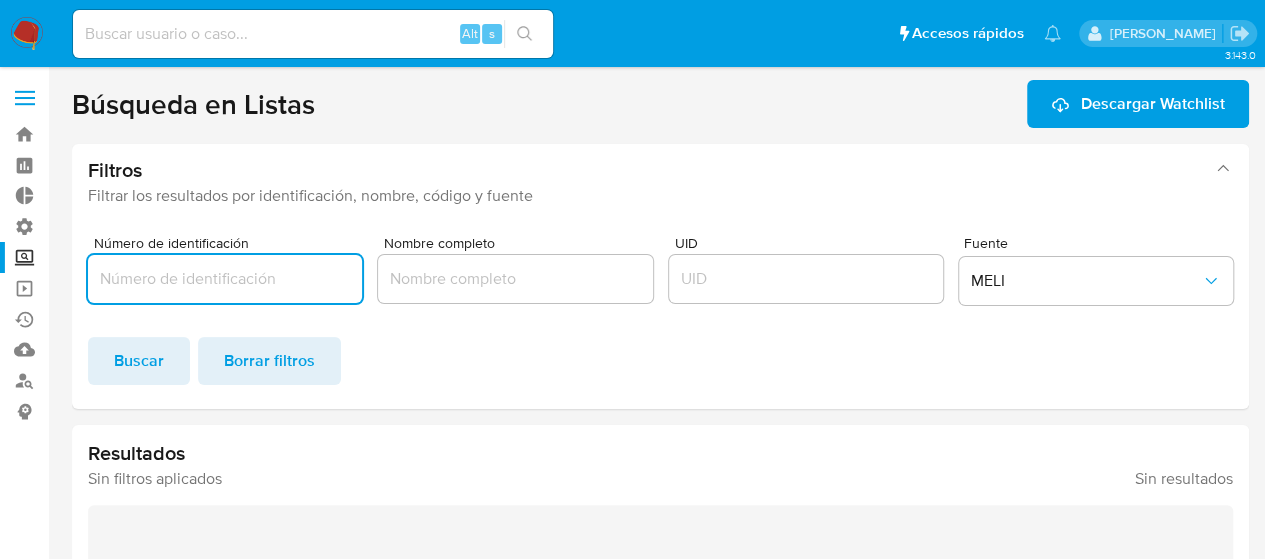 paste on "BNY080206UR9" 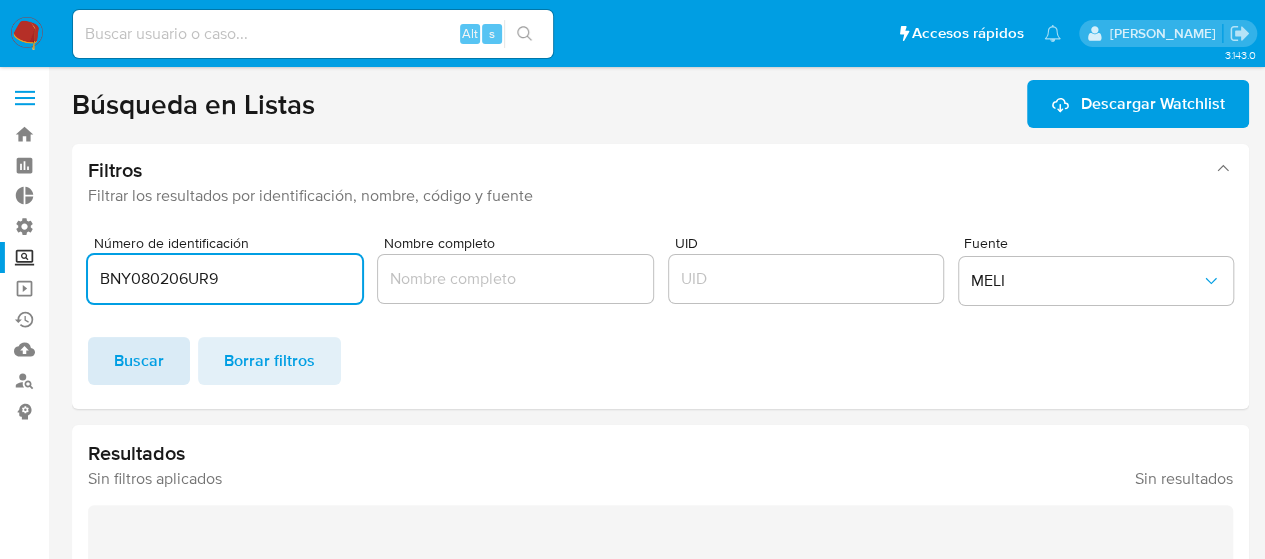 type on "BNY080206UR9" 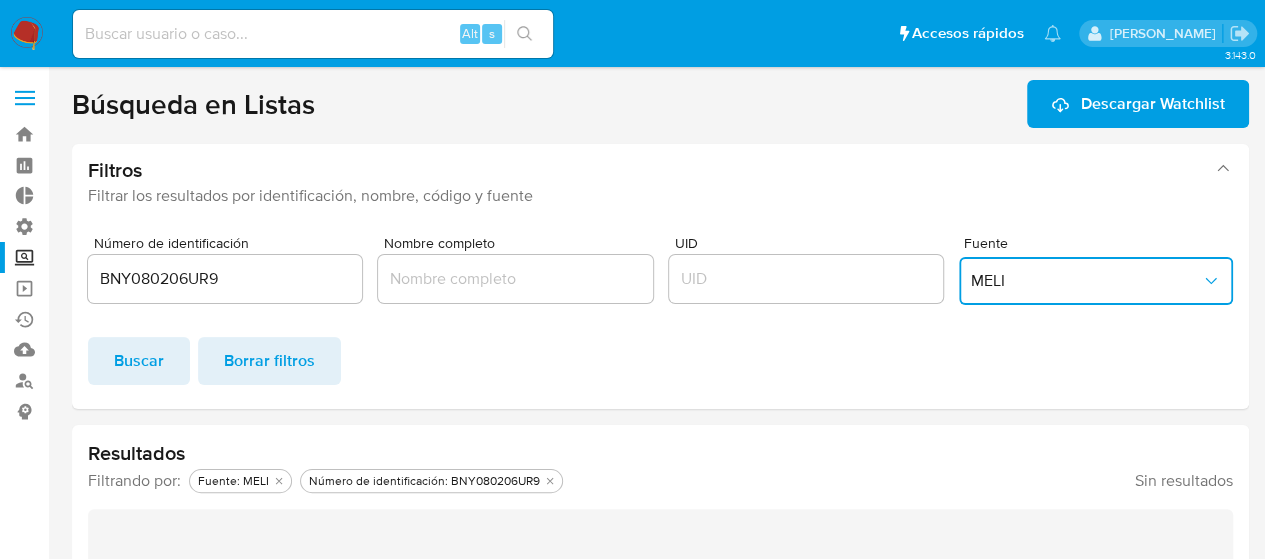 click on "MELI" at bounding box center (1086, 281) 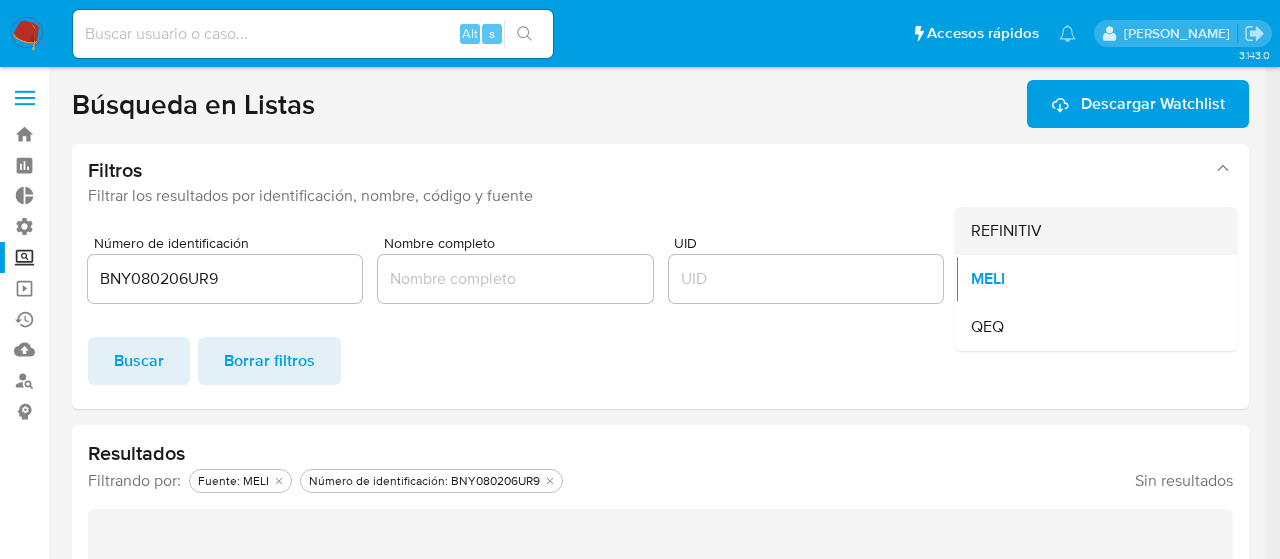 click on "REFINITIV" at bounding box center [1006, 231] 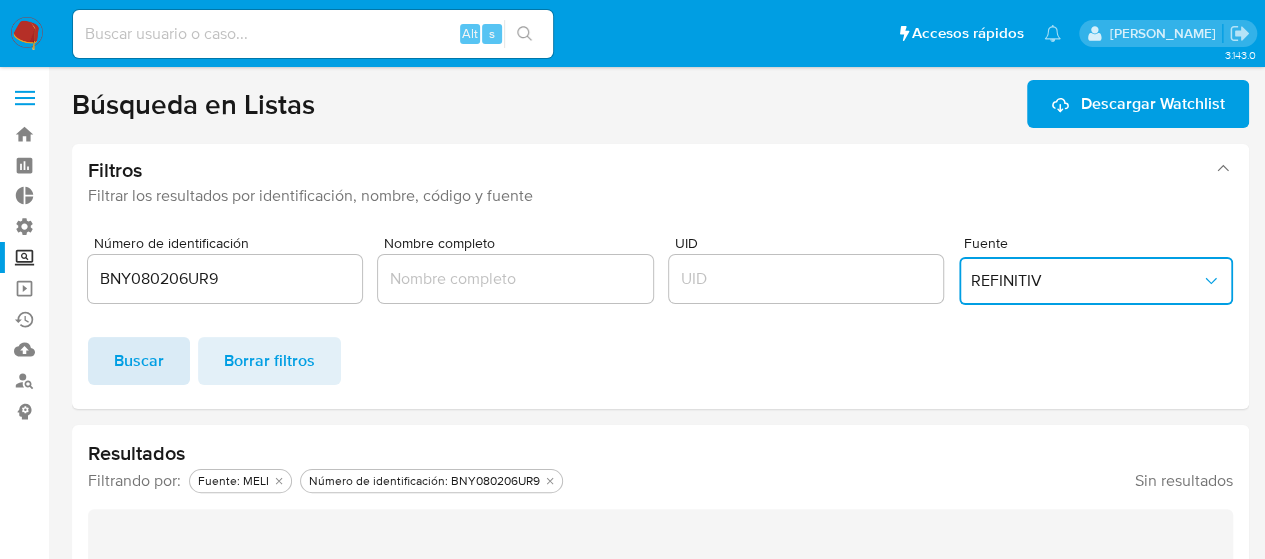 click on "Buscar" at bounding box center [139, 361] 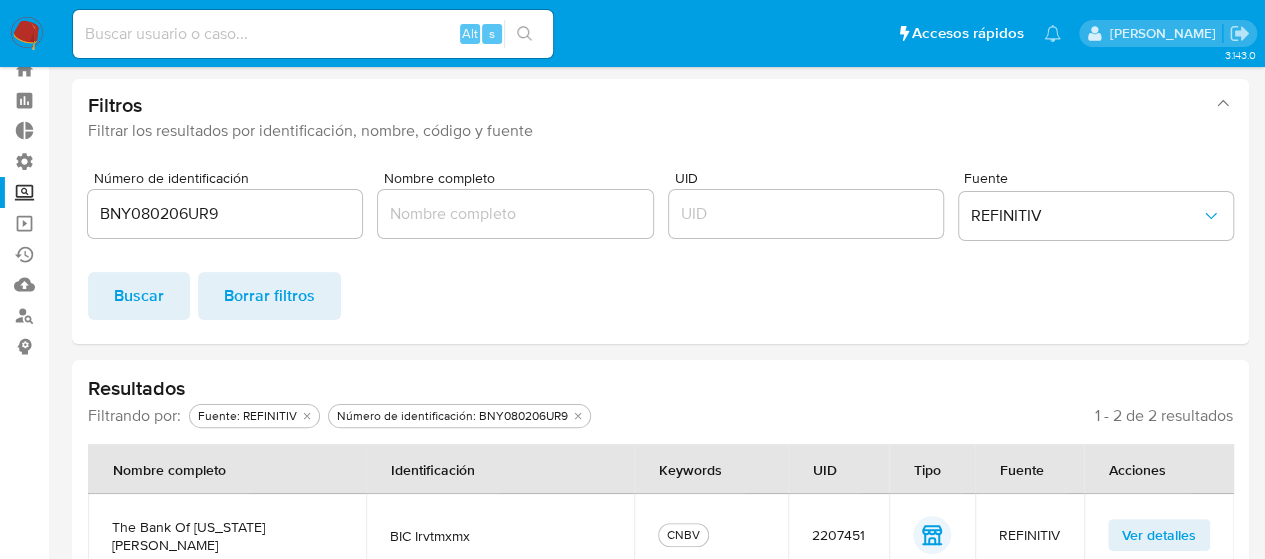 scroll, scrollTop: 174, scrollLeft: 0, axis: vertical 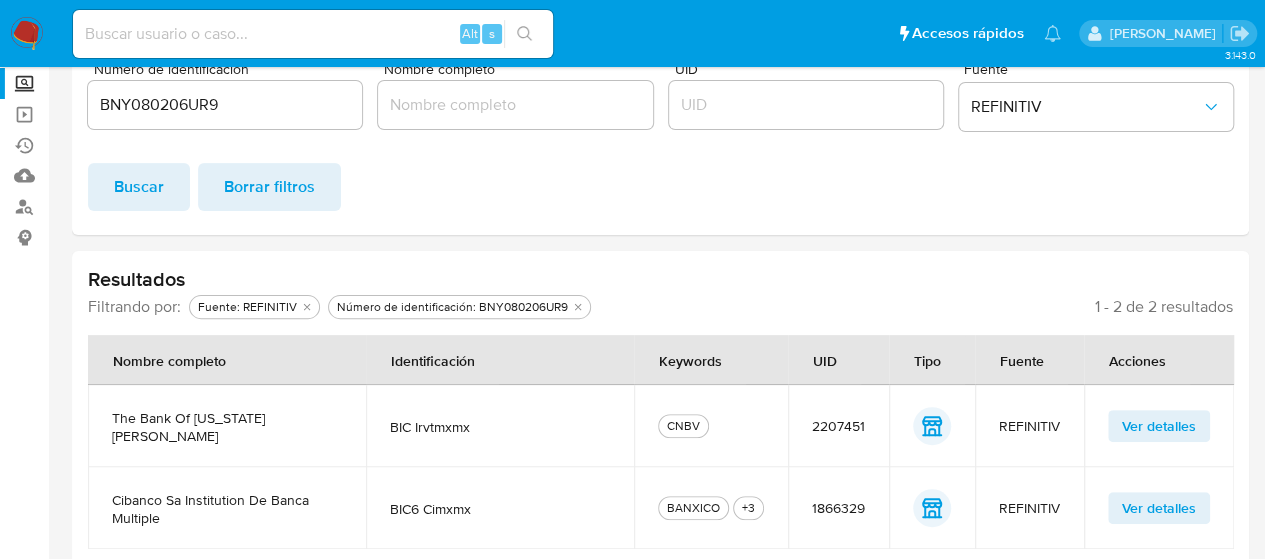 click on "1866329" at bounding box center (838, 508) 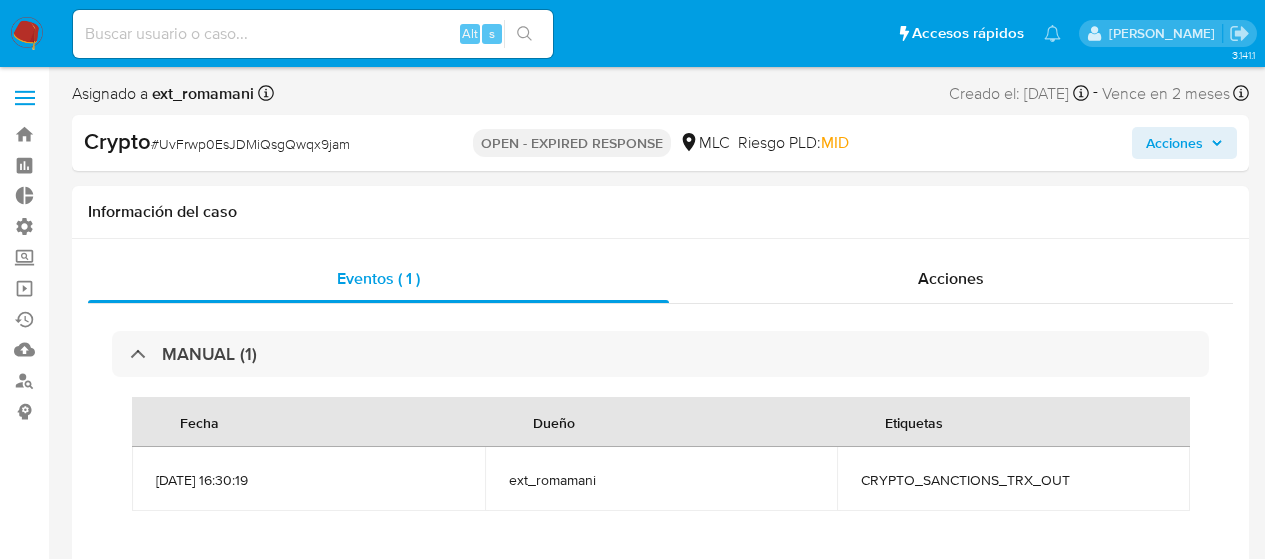 select on "10" 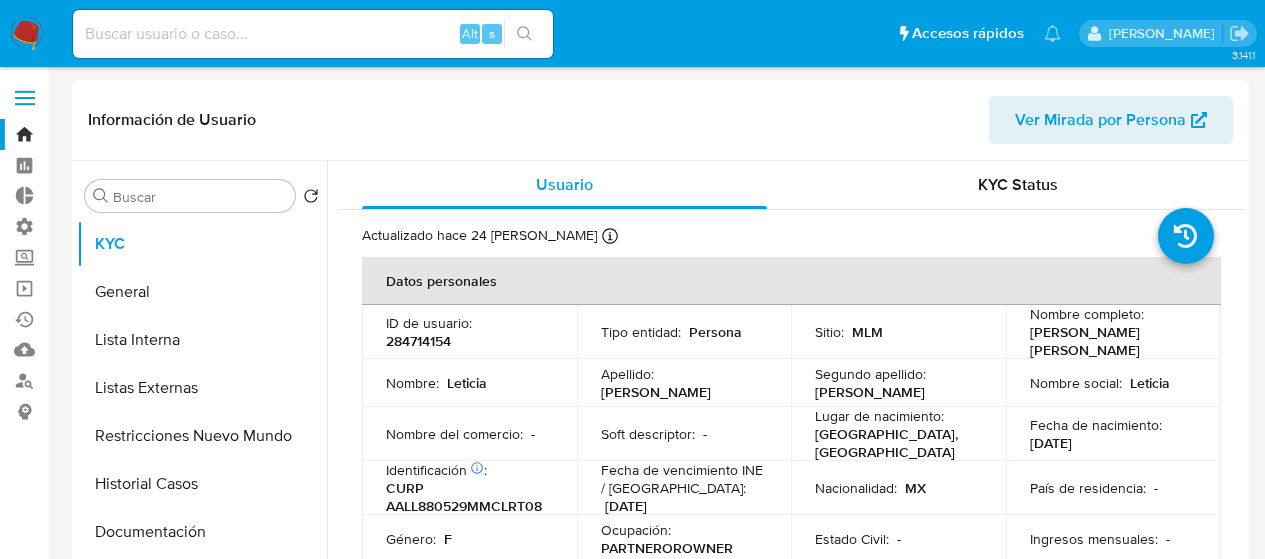select on "10" 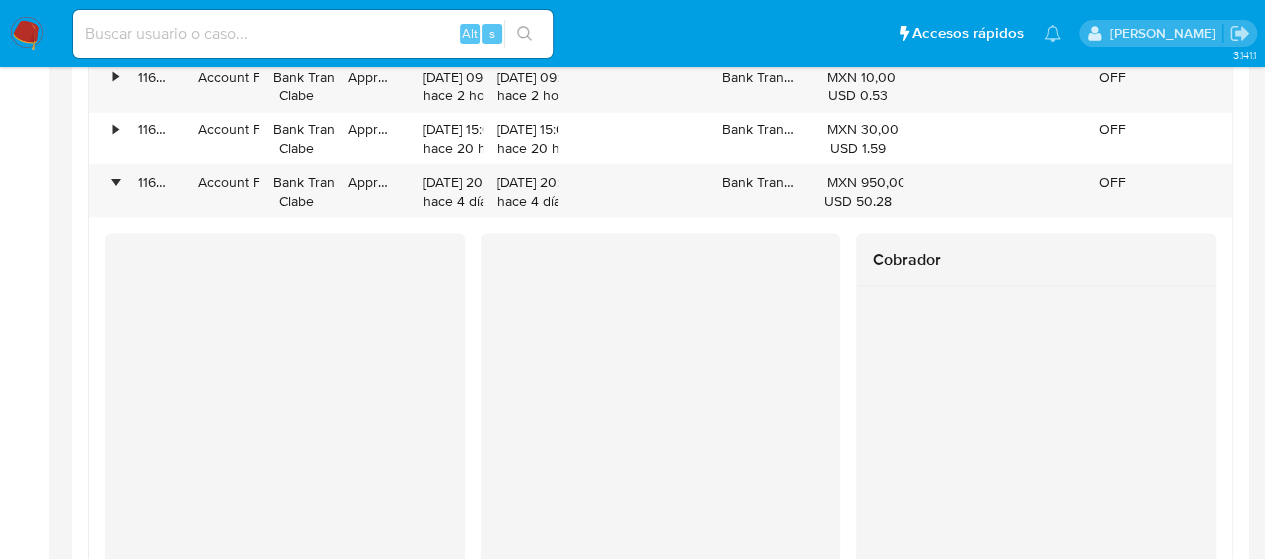 scroll, scrollTop: 1248, scrollLeft: 0, axis: vertical 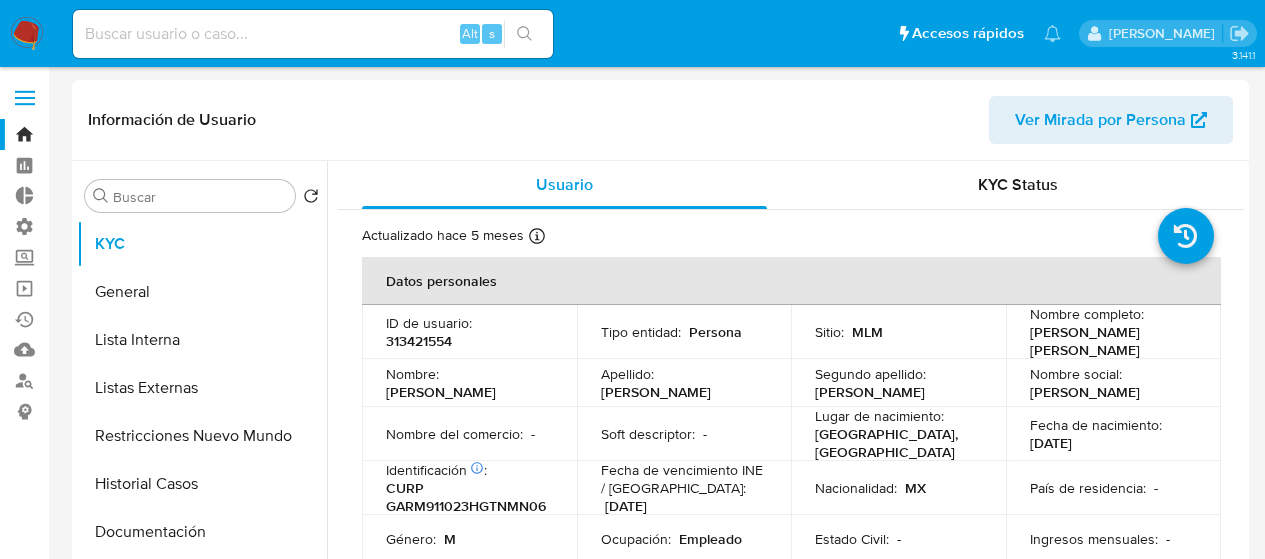 select on "10" 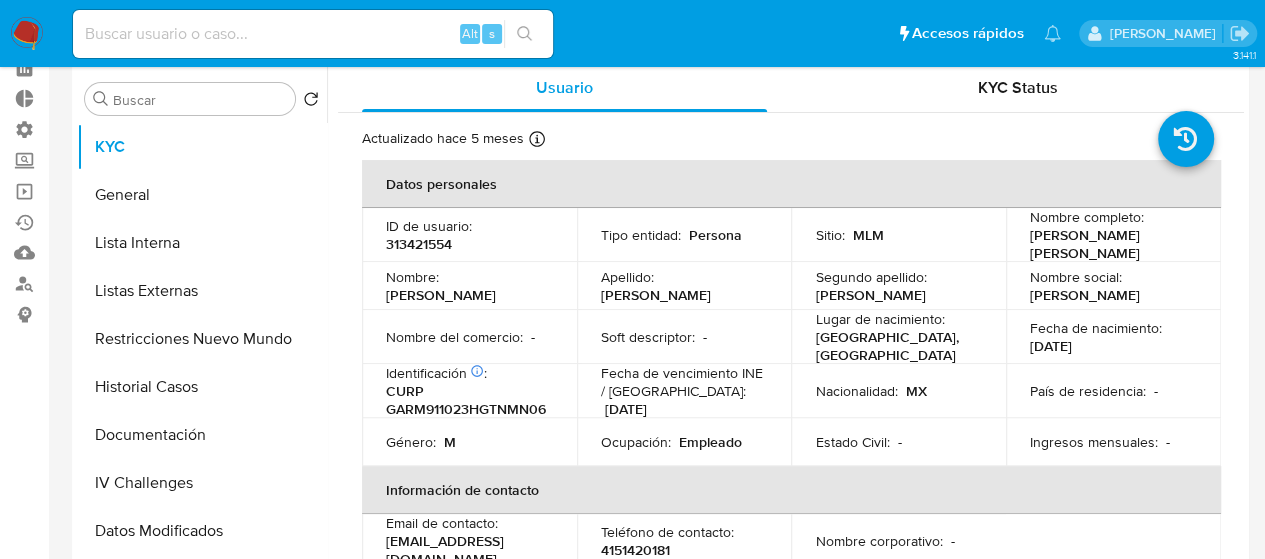 scroll, scrollTop: 0, scrollLeft: 0, axis: both 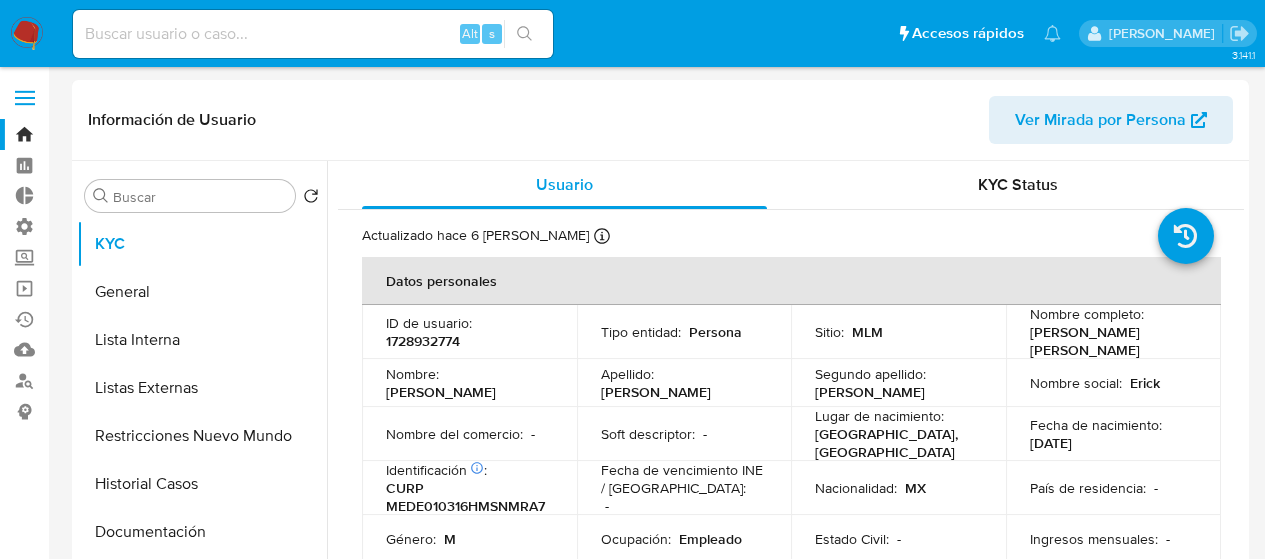 select on "10" 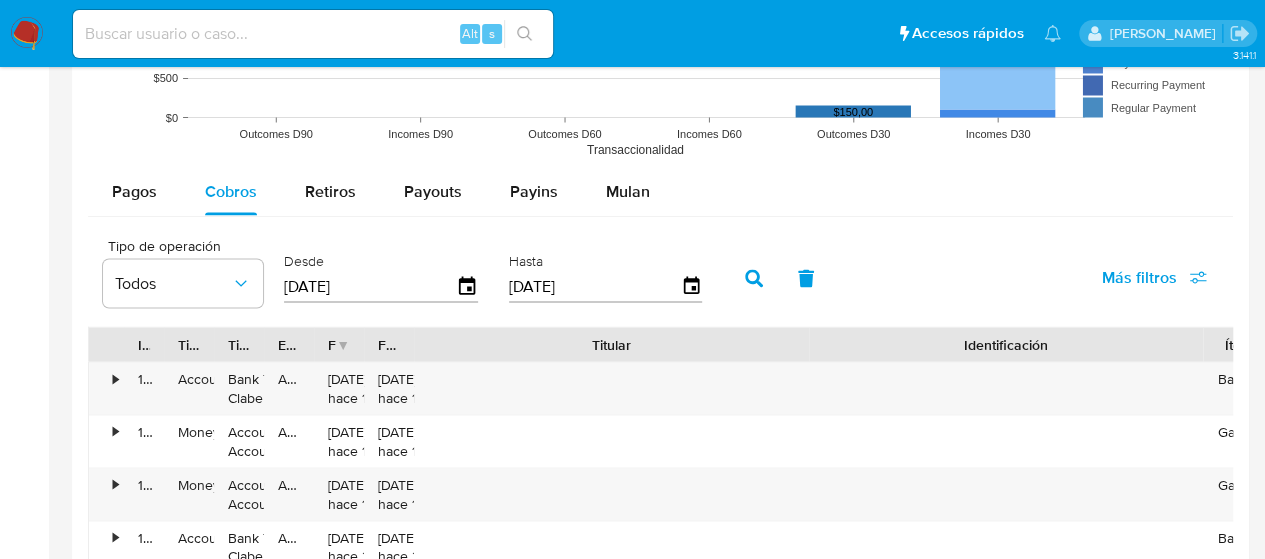 scroll, scrollTop: 797, scrollLeft: 0, axis: vertical 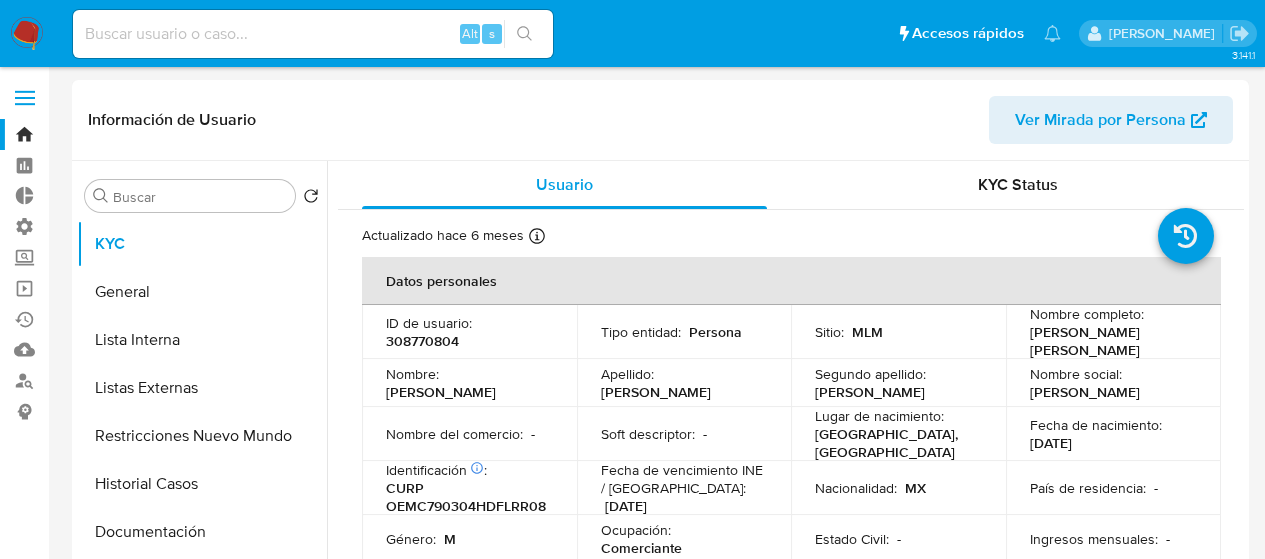 select on "10" 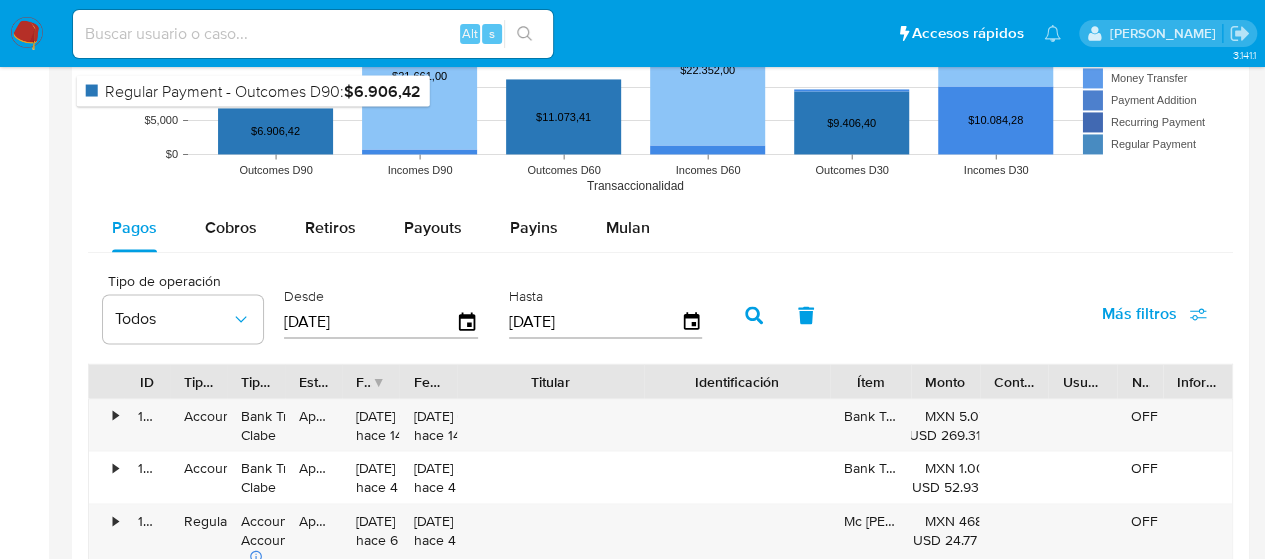 scroll, scrollTop: 1557, scrollLeft: 0, axis: vertical 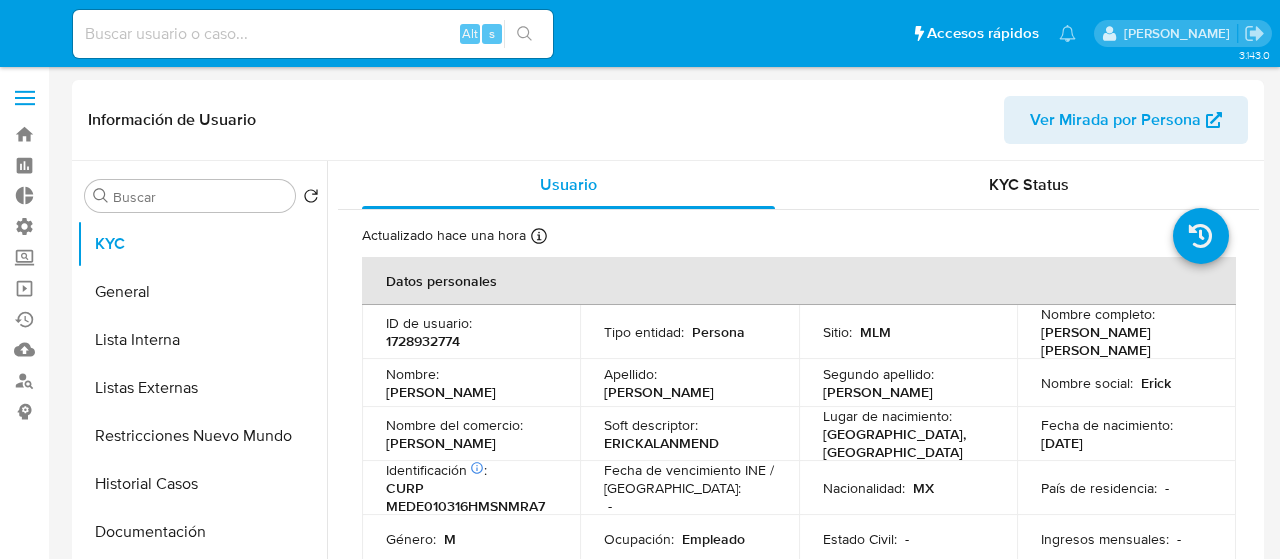 select on "10" 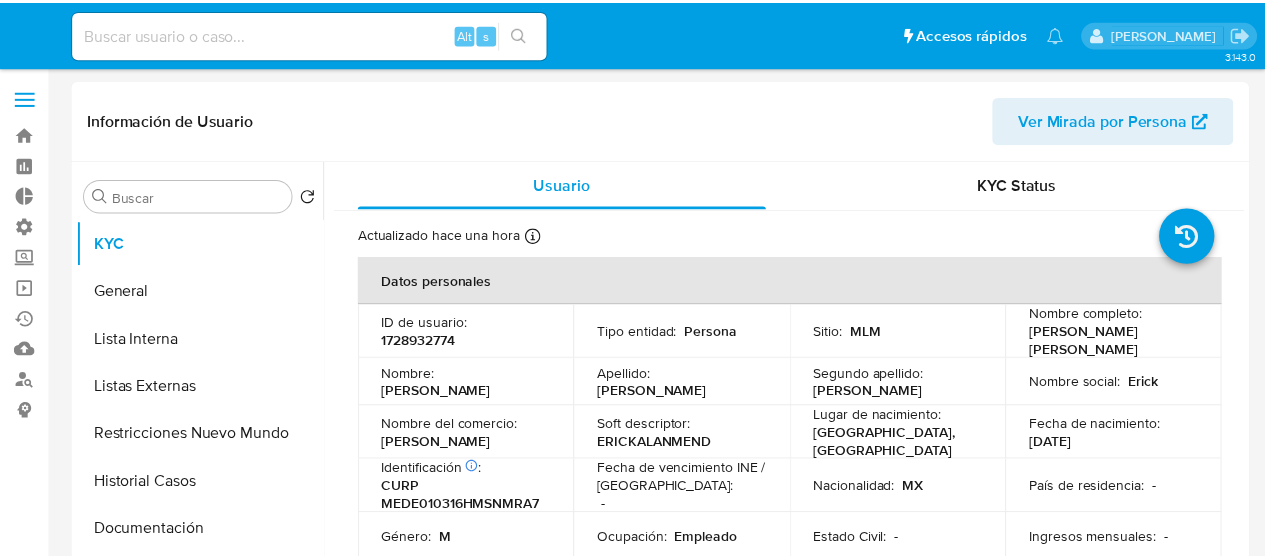 scroll, scrollTop: 0, scrollLeft: 0, axis: both 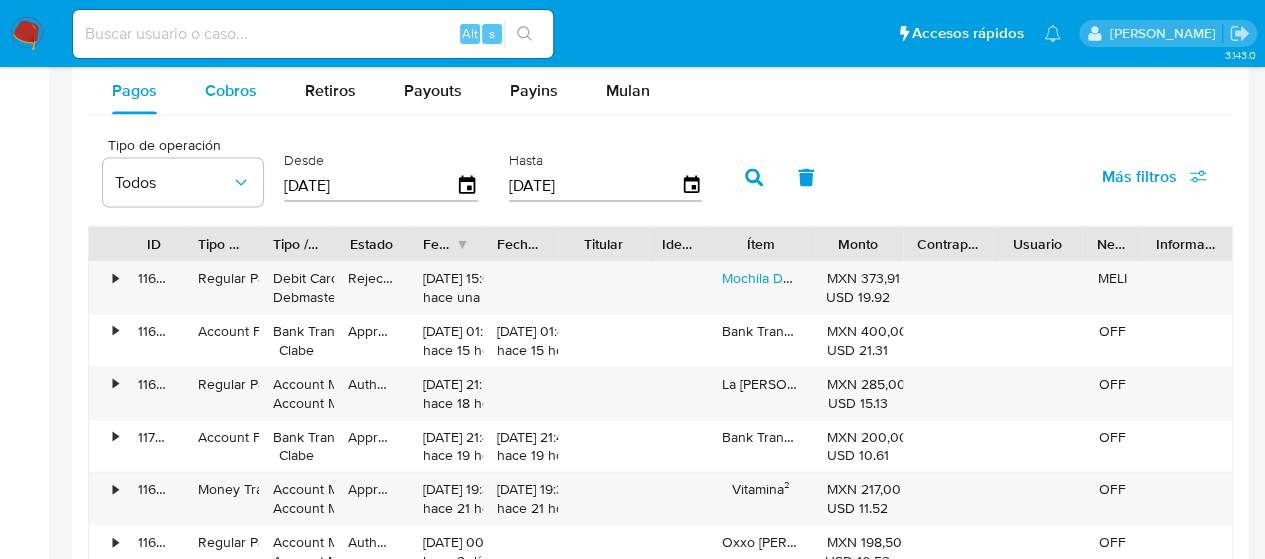 click on "Cobros" at bounding box center [231, 91] 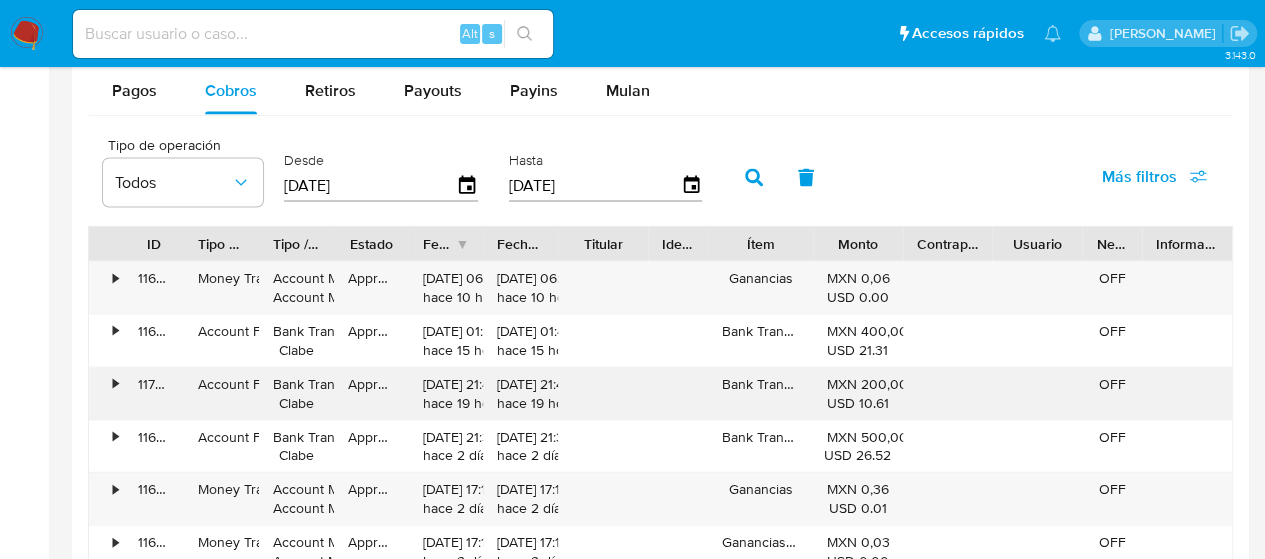 scroll, scrollTop: 2200, scrollLeft: 0, axis: vertical 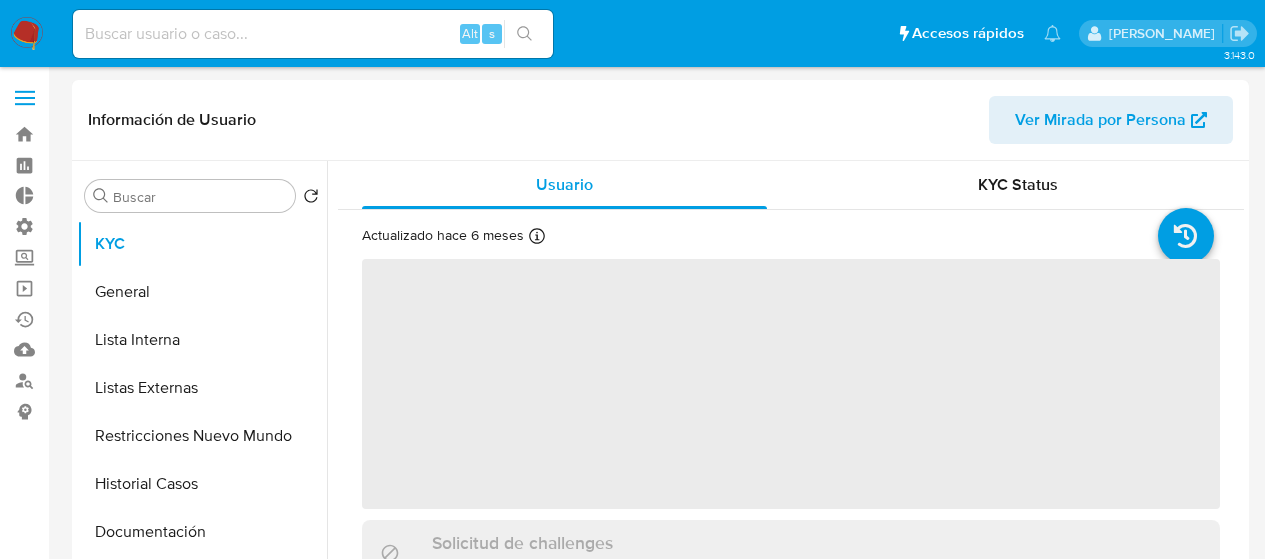 select on "10" 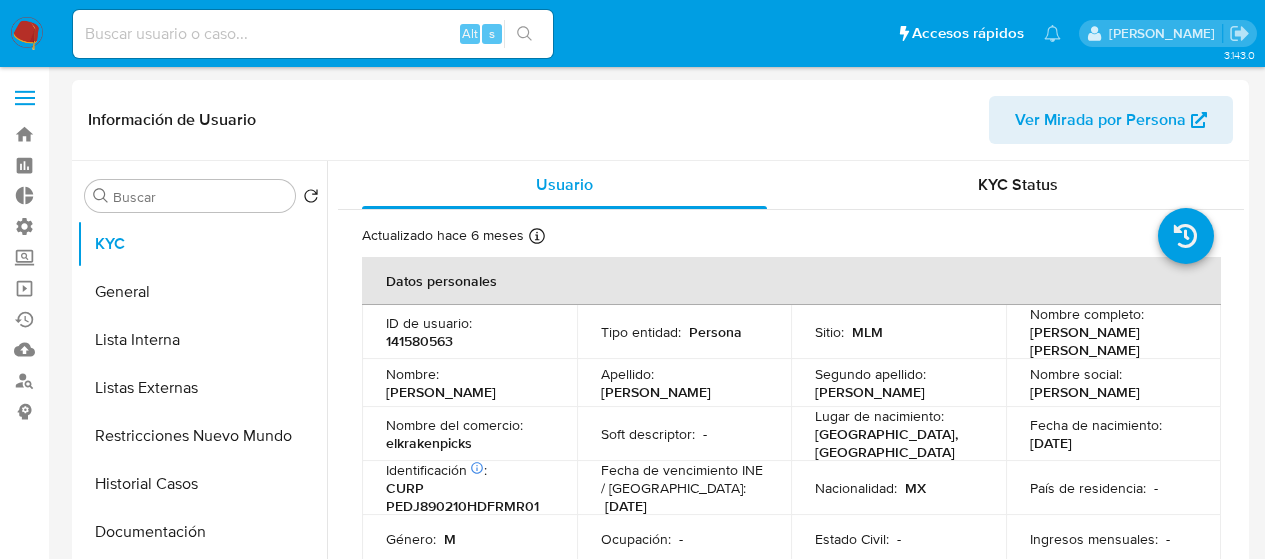 scroll, scrollTop: 0, scrollLeft: 0, axis: both 